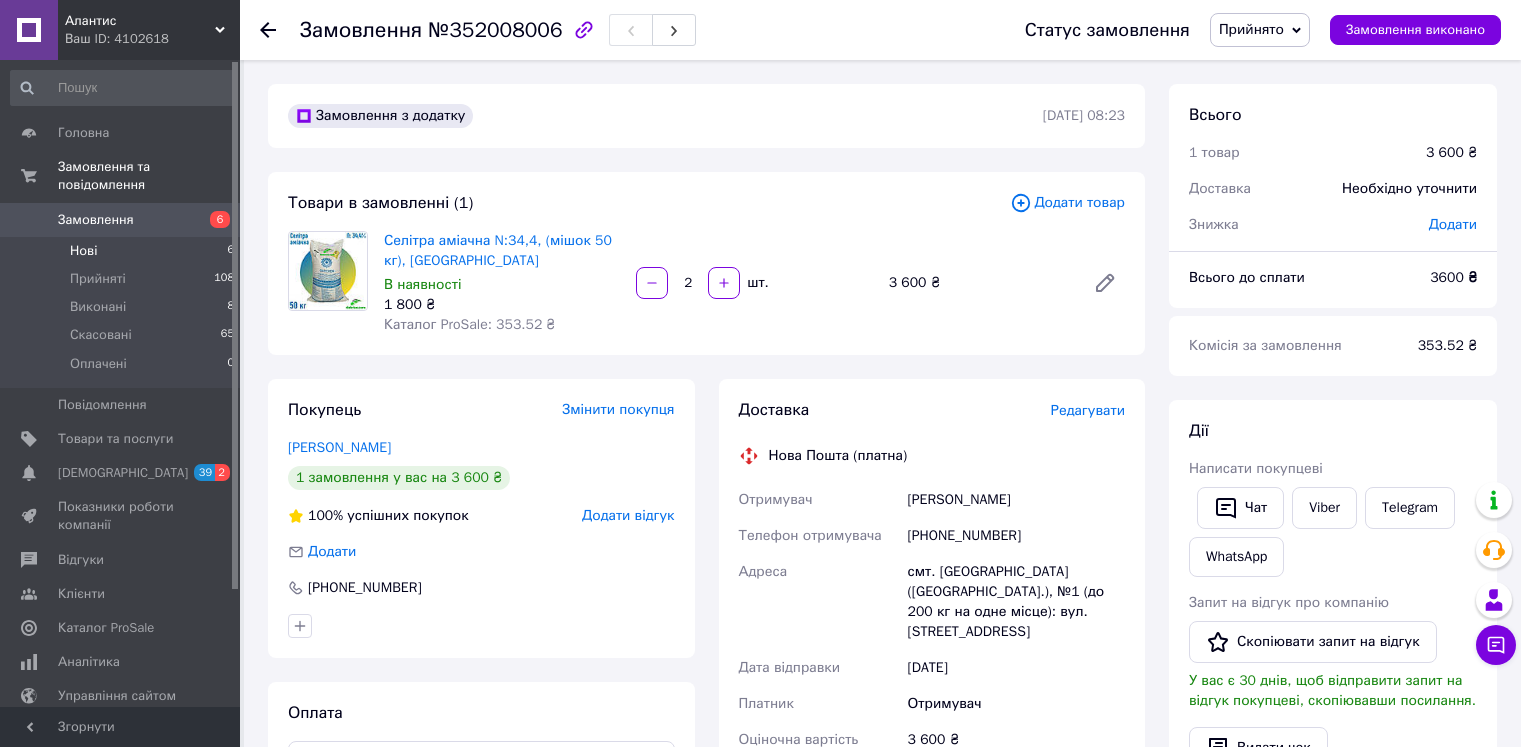 scroll, scrollTop: 100, scrollLeft: 0, axis: vertical 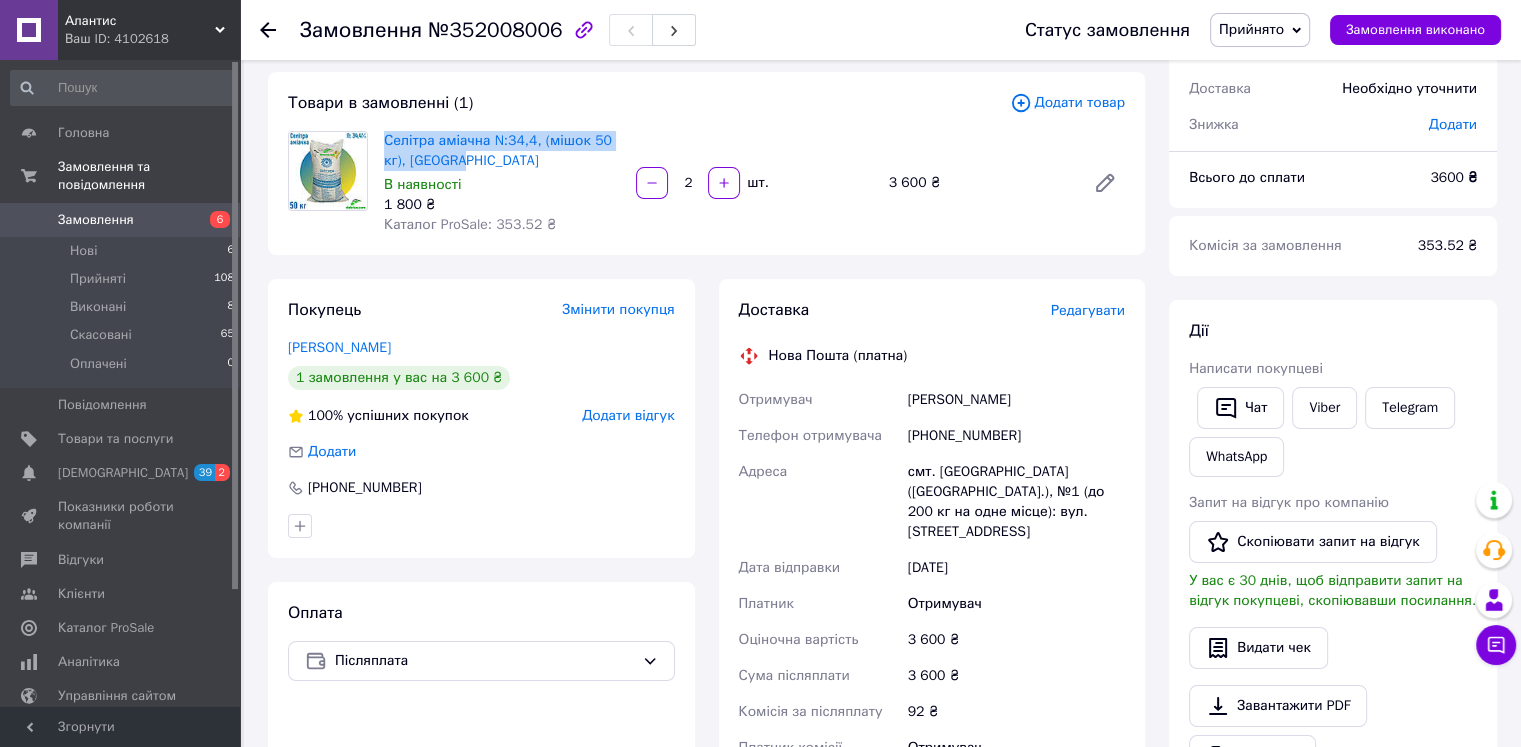 click on "Замовлення" at bounding box center [96, 220] 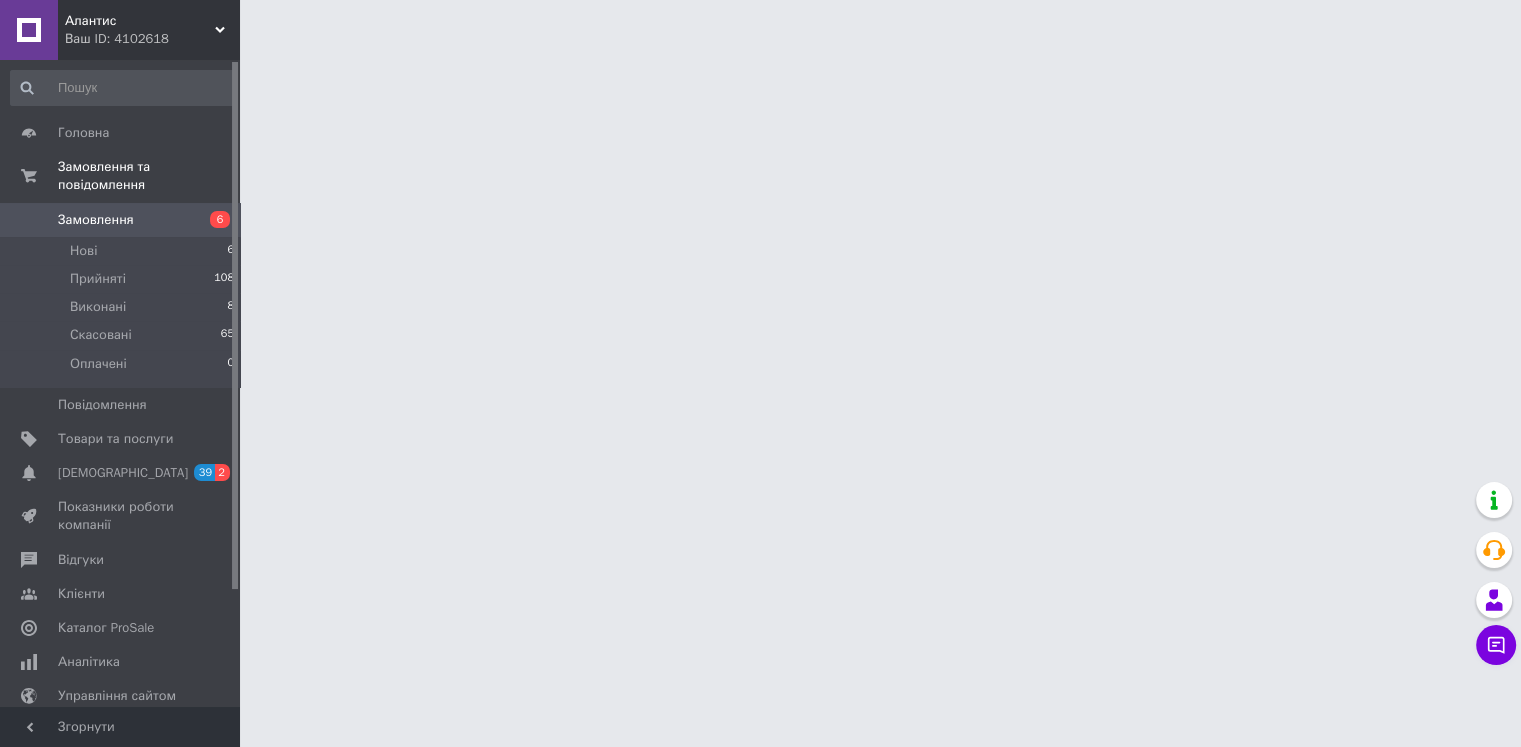 scroll, scrollTop: 0, scrollLeft: 0, axis: both 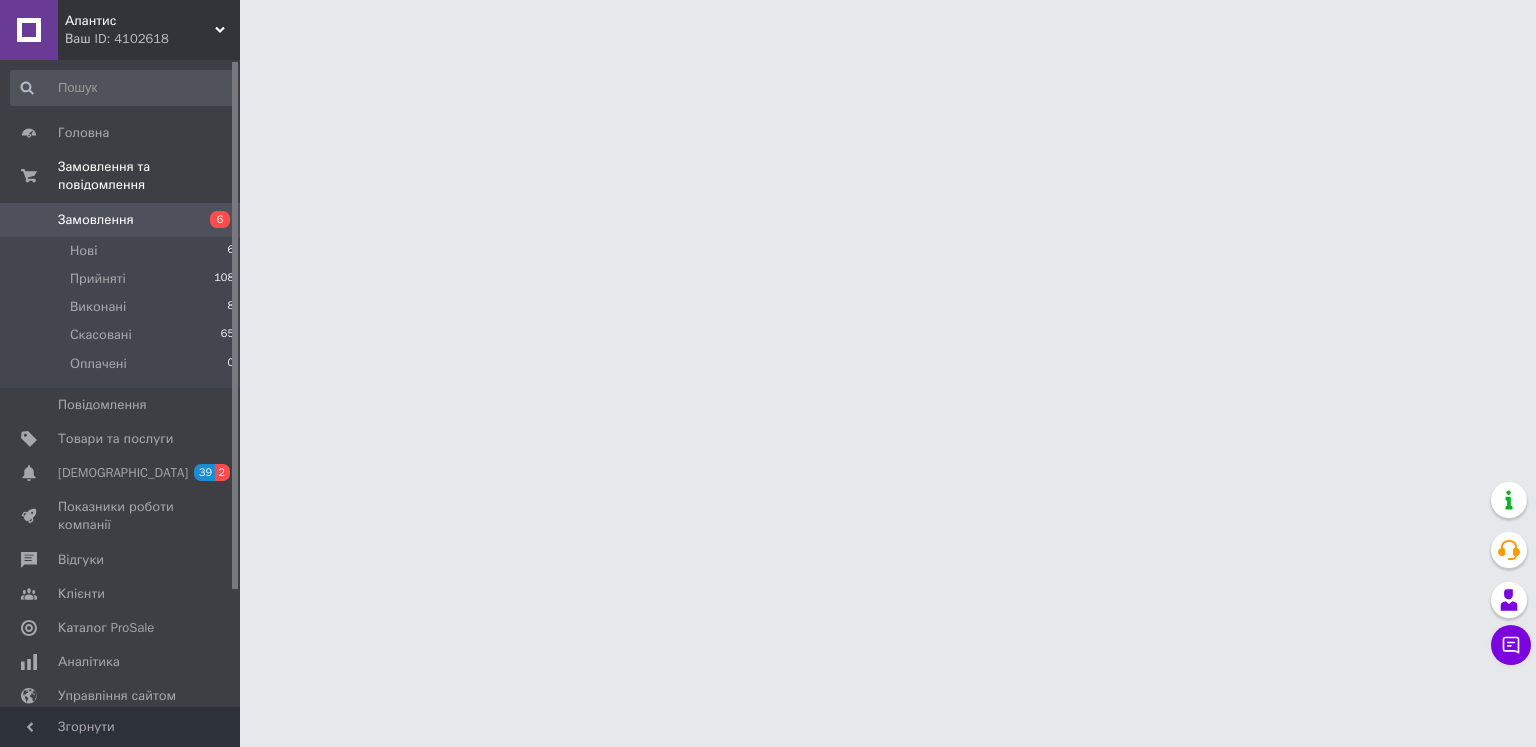 click on "Замовлення" at bounding box center (96, 220) 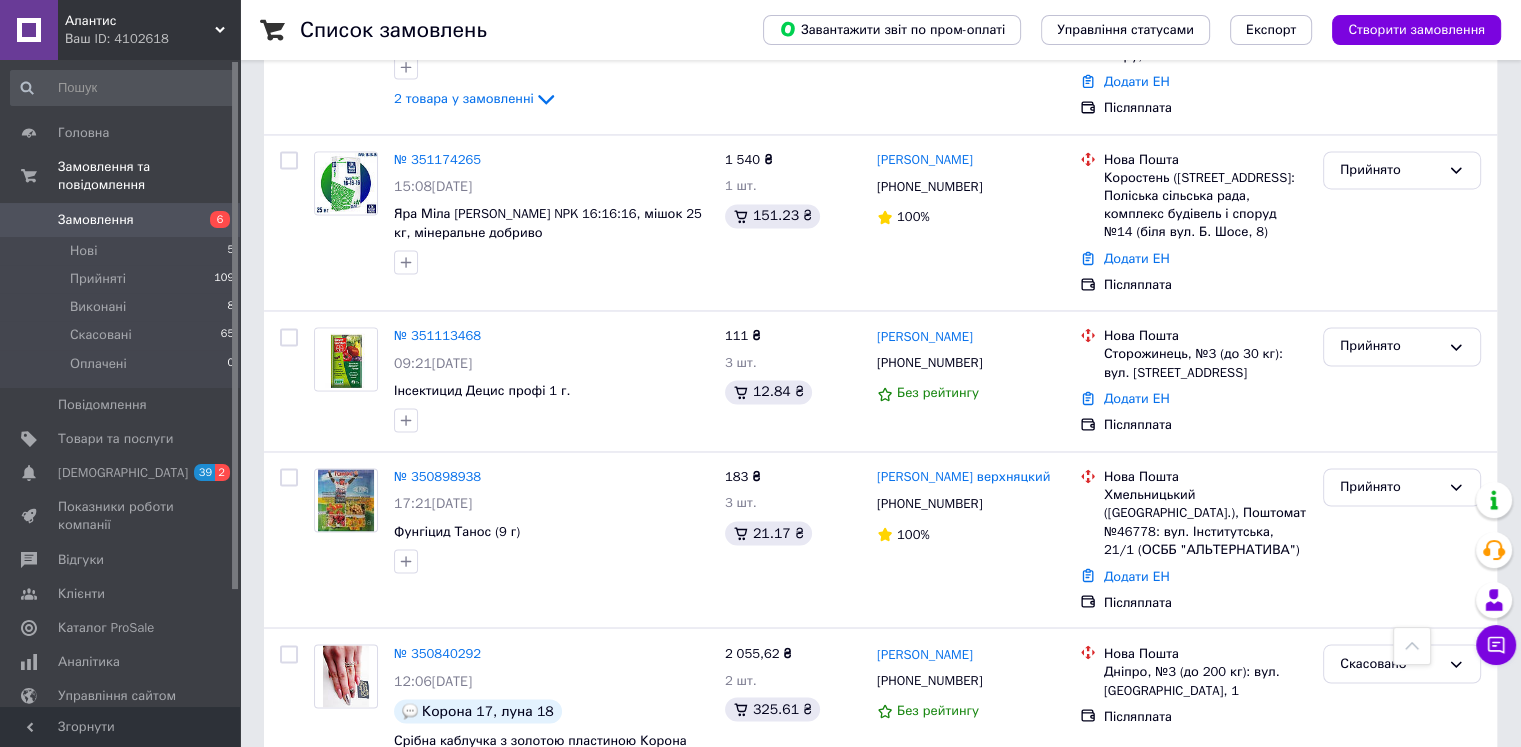 scroll, scrollTop: 3400, scrollLeft: 0, axis: vertical 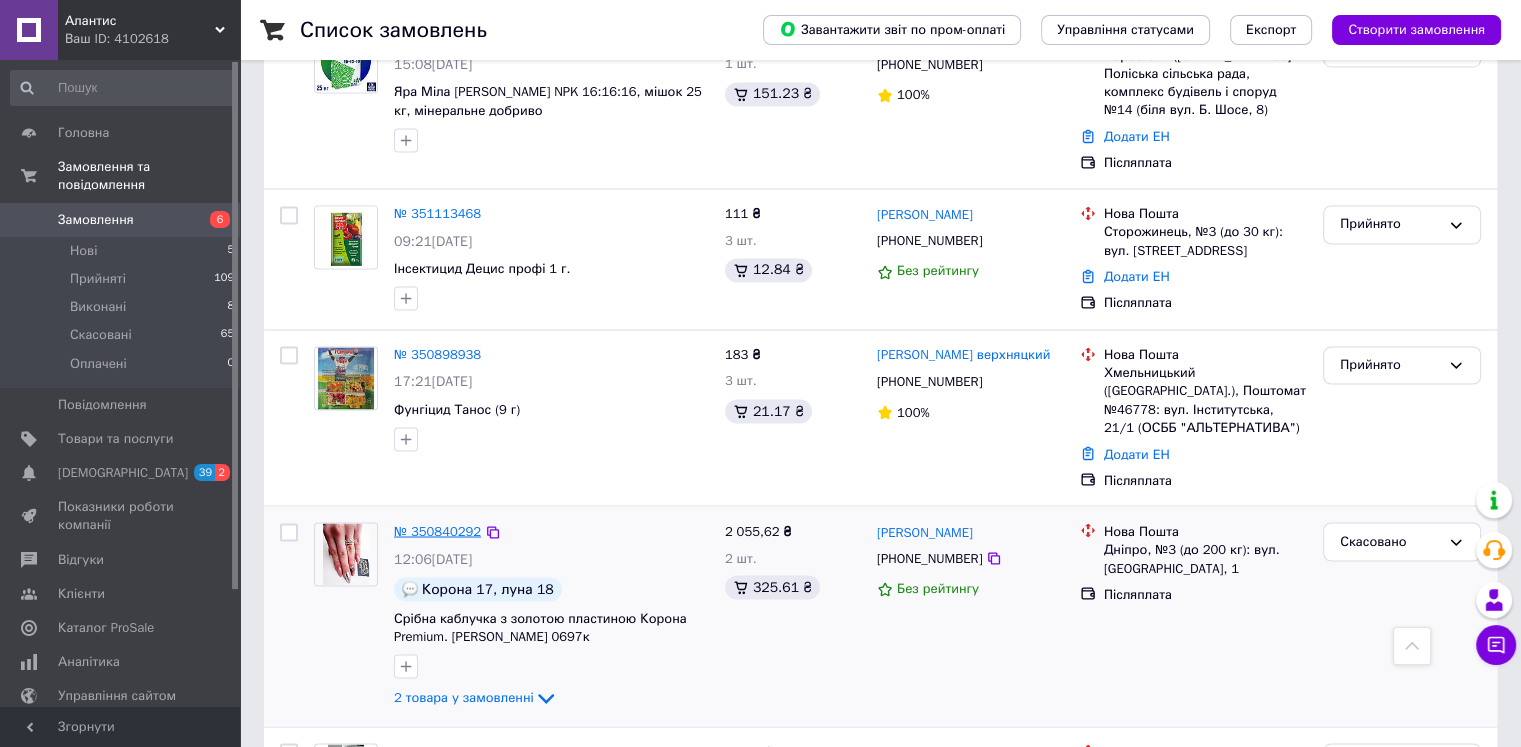 click on "№ 350840292" at bounding box center [437, 530] 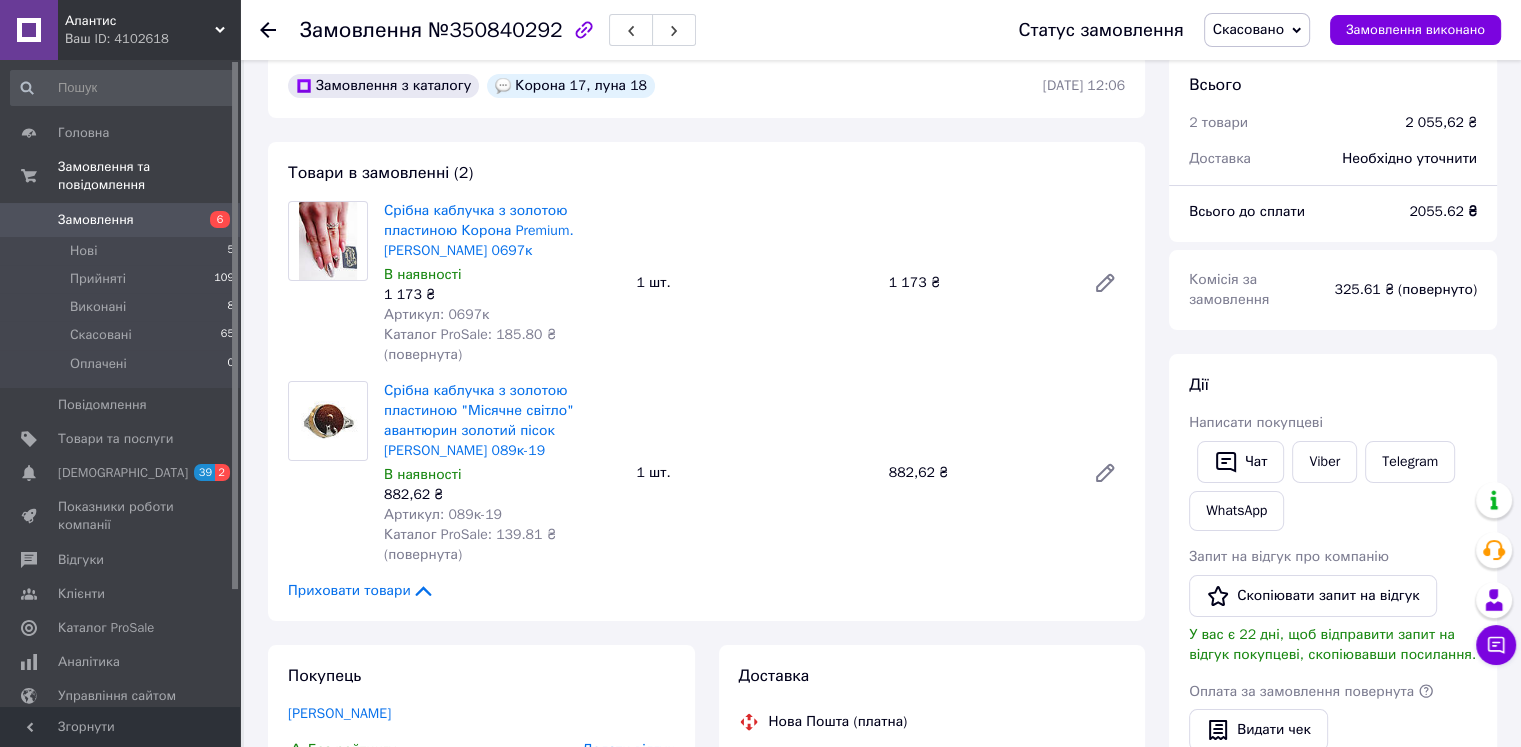 scroll, scrollTop: 0, scrollLeft: 0, axis: both 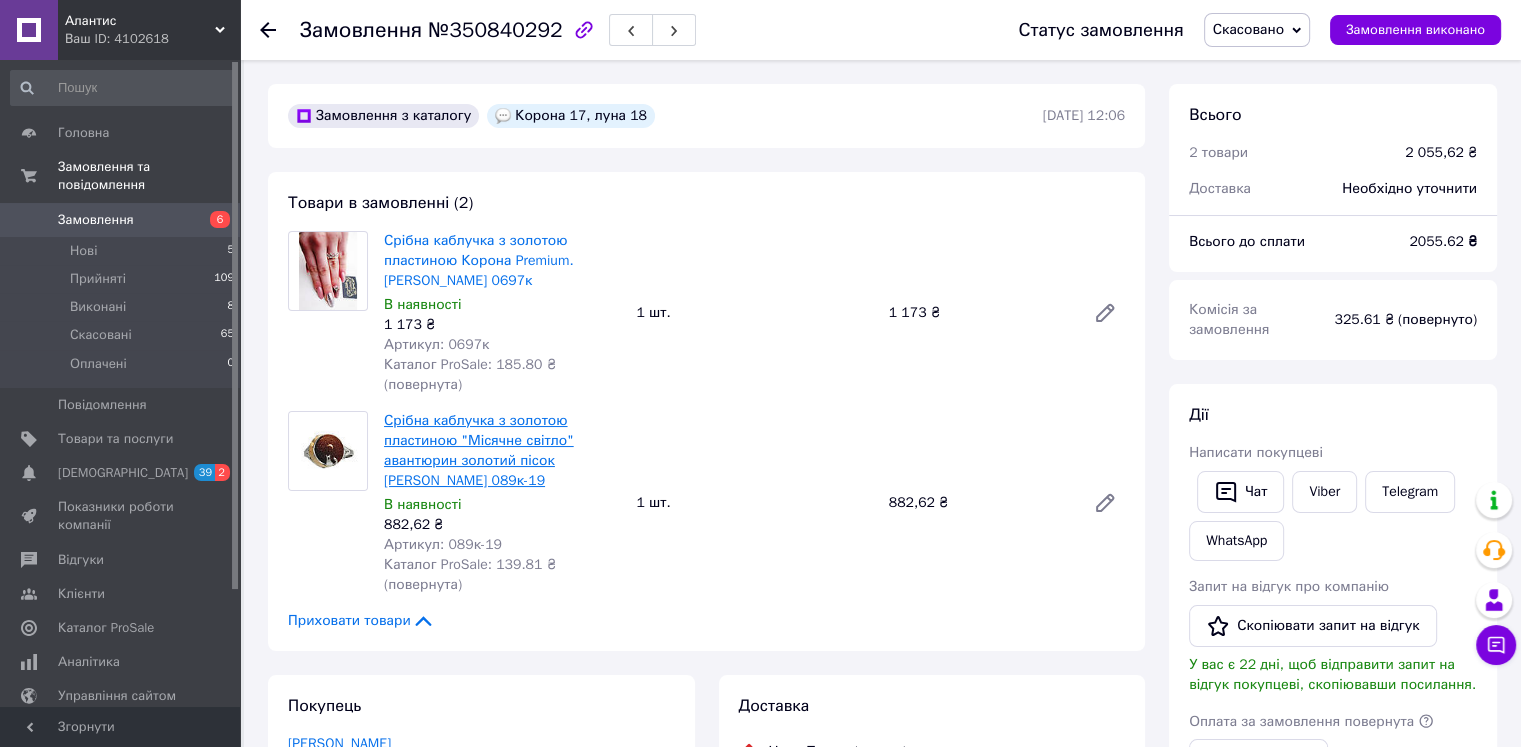 click on "Срібна каблучка з золотою пластиною "Місячне світло" авантюрин золотий пісок [PERSON_NAME] 089к-19" at bounding box center (479, 450) 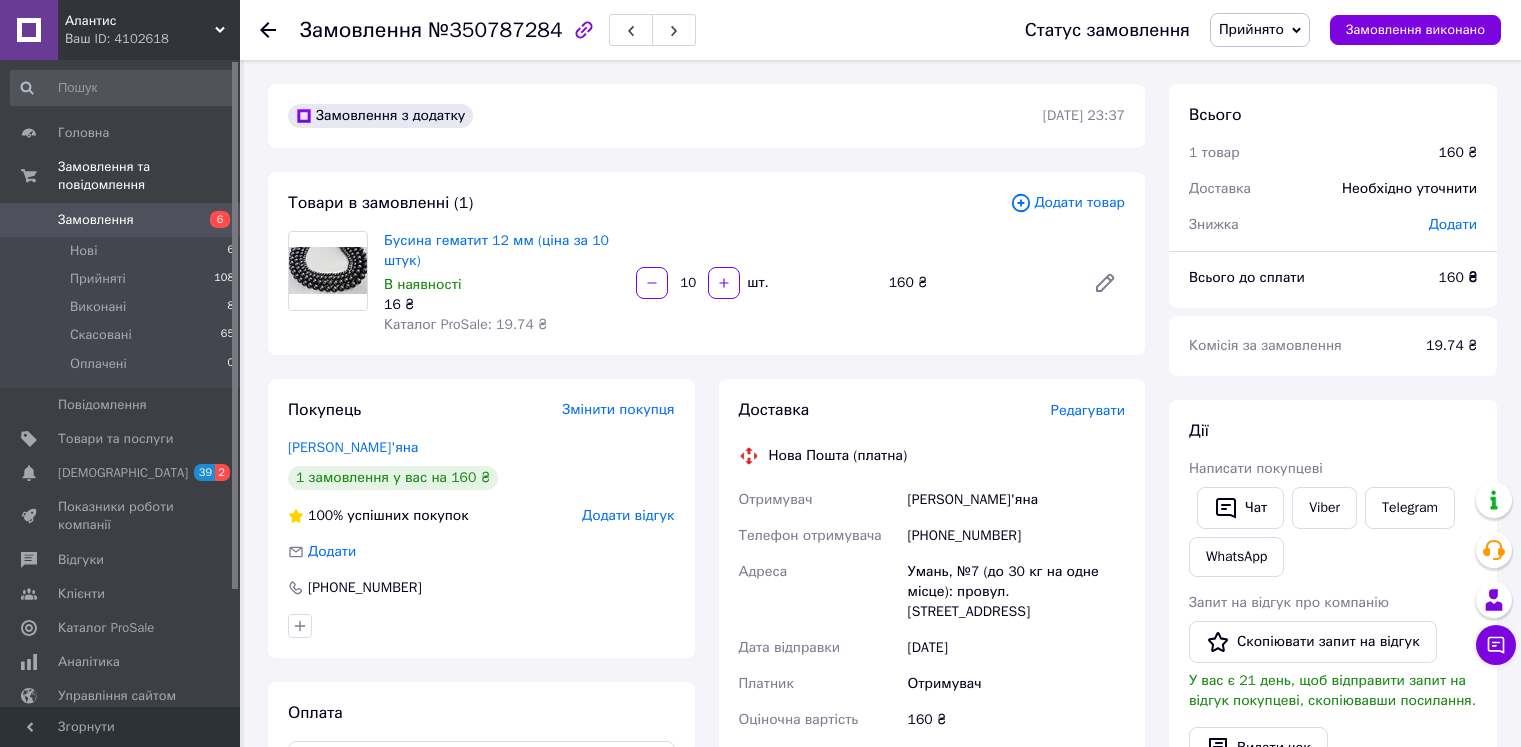 scroll, scrollTop: 0, scrollLeft: 0, axis: both 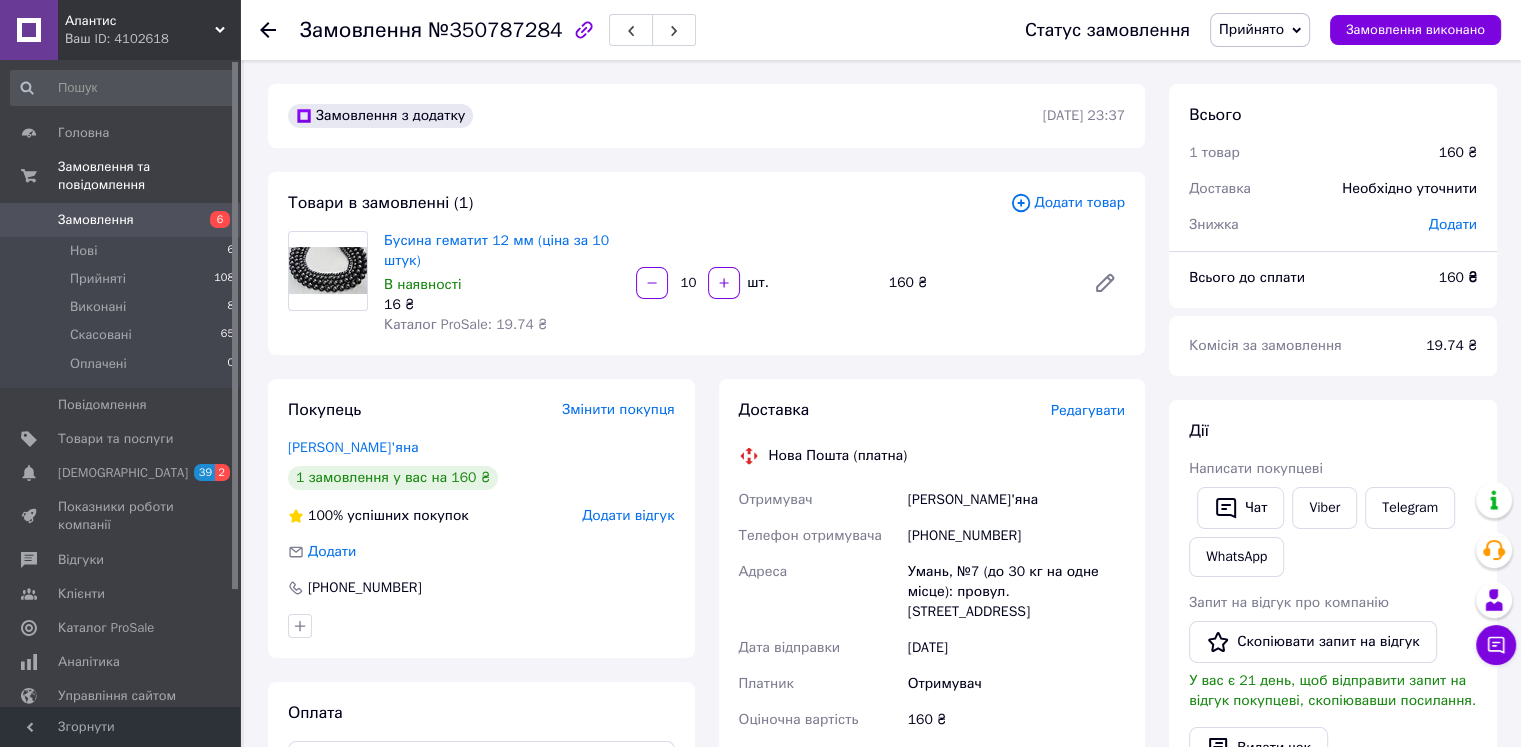 click on "Замовлення" at bounding box center (96, 220) 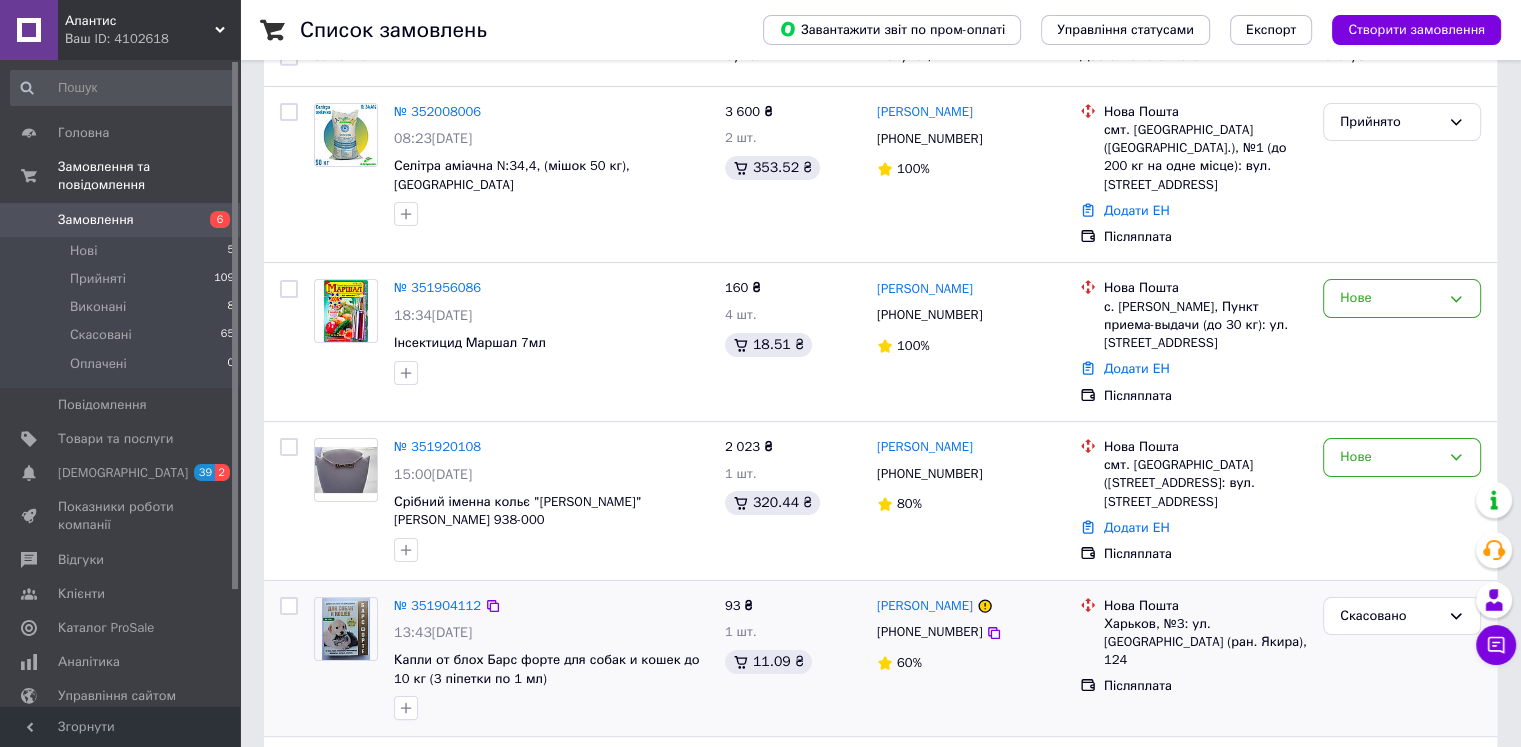 scroll, scrollTop: 200, scrollLeft: 0, axis: vertical 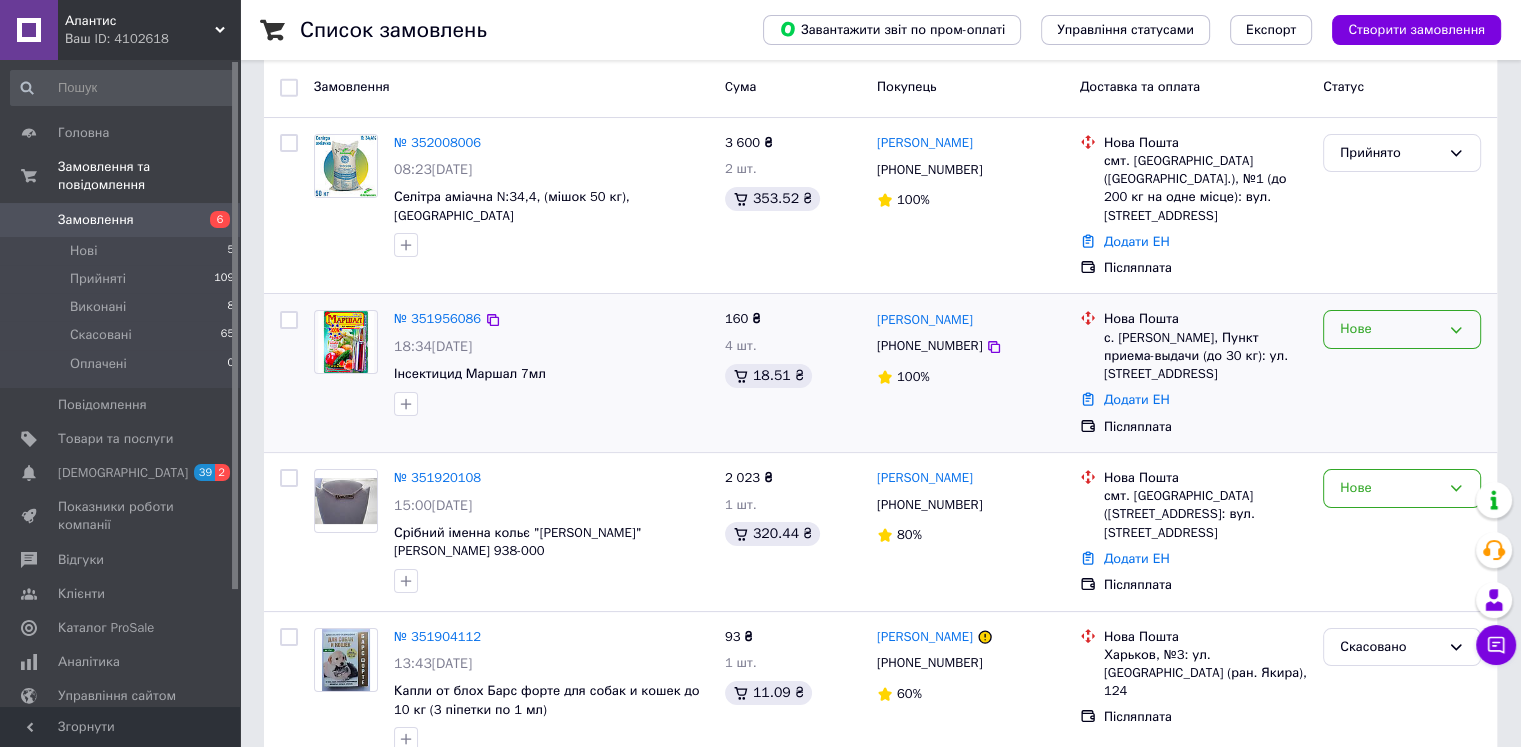 click on "Нове" at bounding box center (1402, 329) 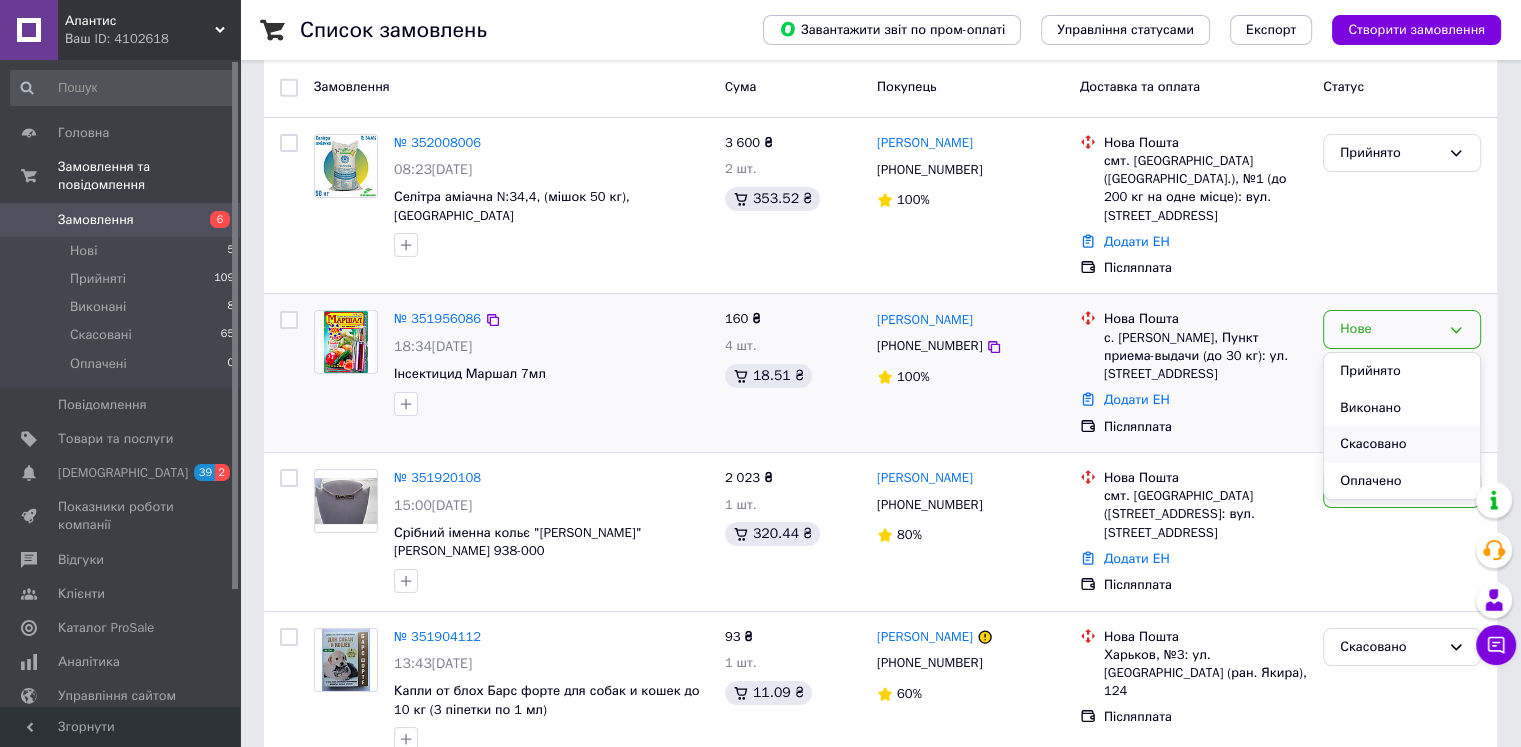 click on "Скасовано" at bounding box center (1402, 444) 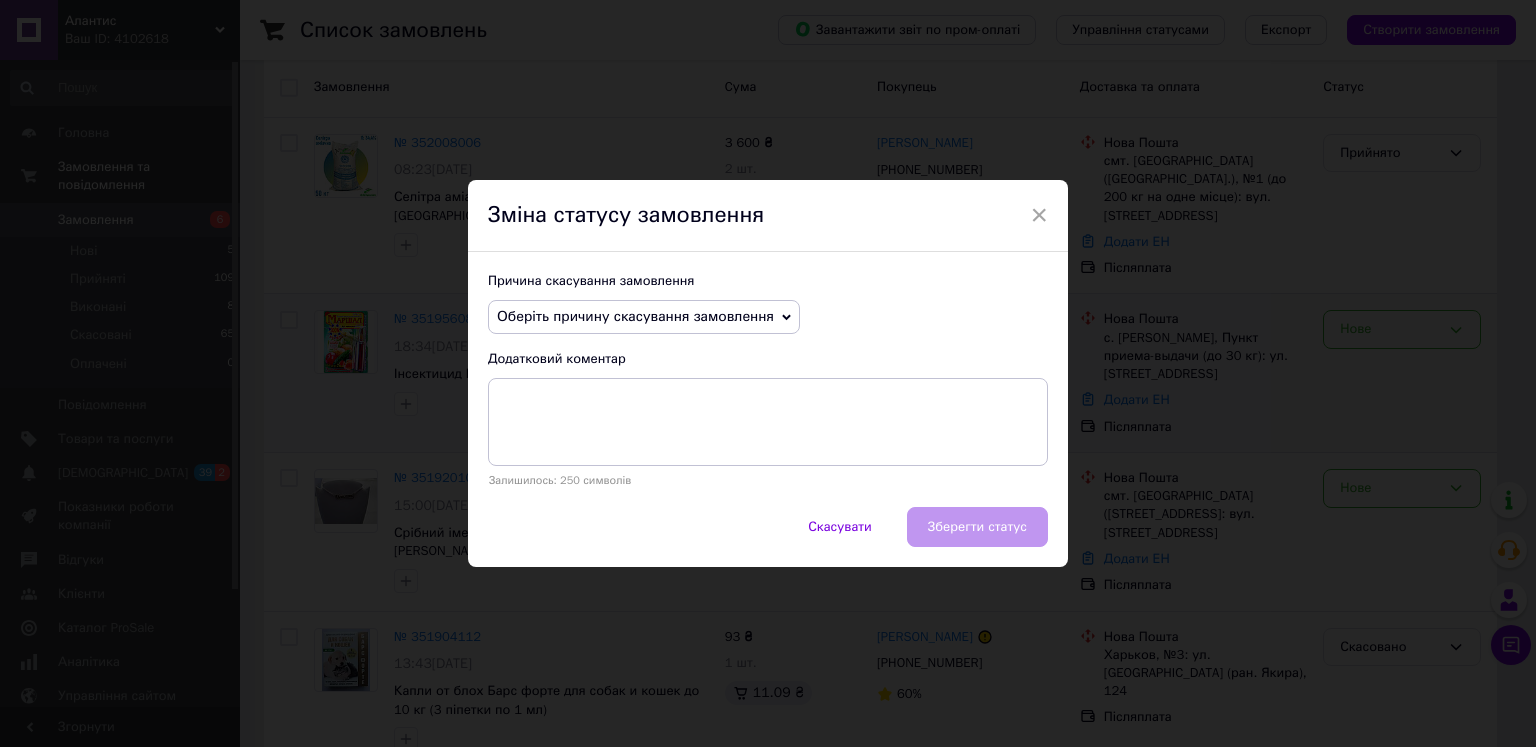 click on "Оберіть причину скасування замовлення" at bounding box center (635, 316) 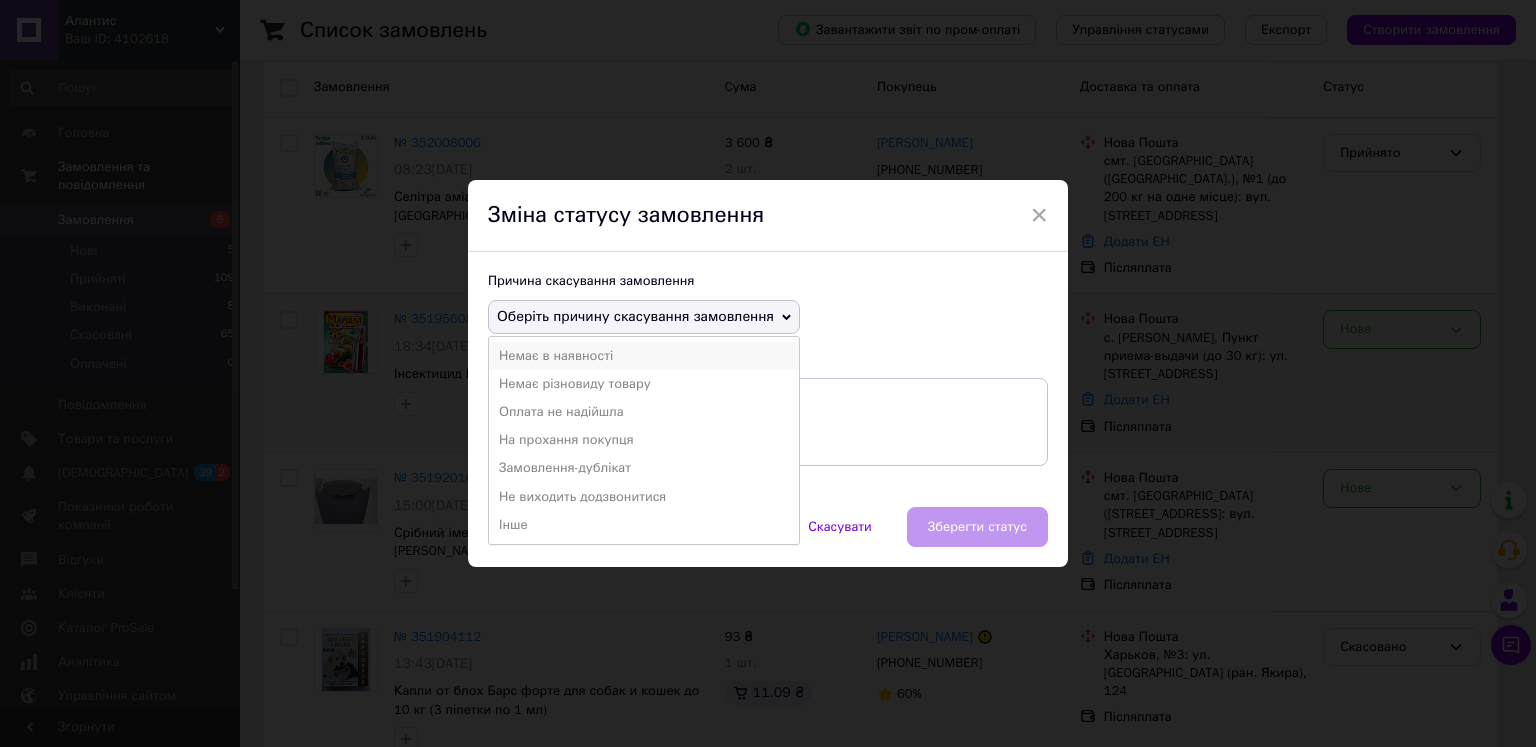 click on "Немає в наявності" at bounding box center (644, 356) 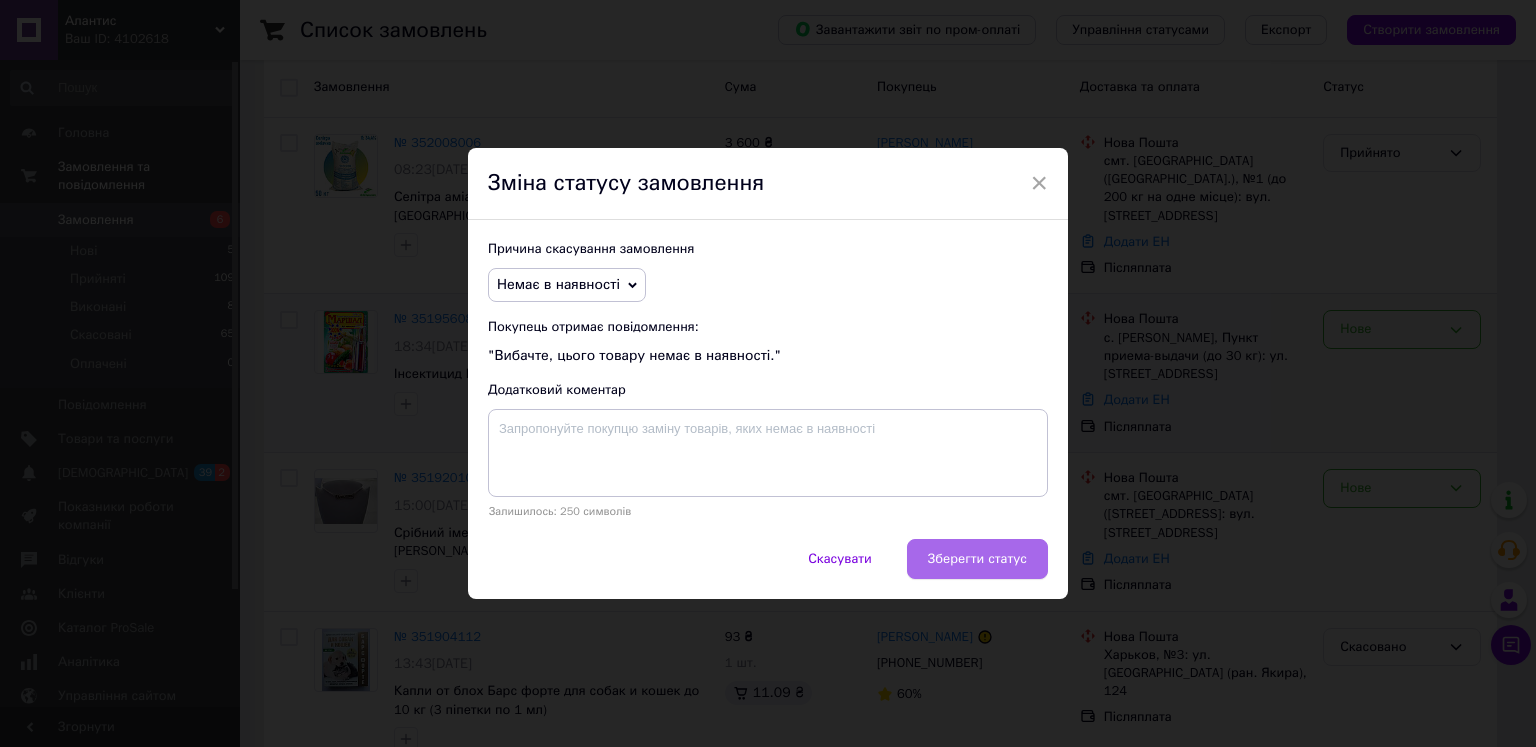 click on "Зберегти статус" at bounding box center (977, 559) 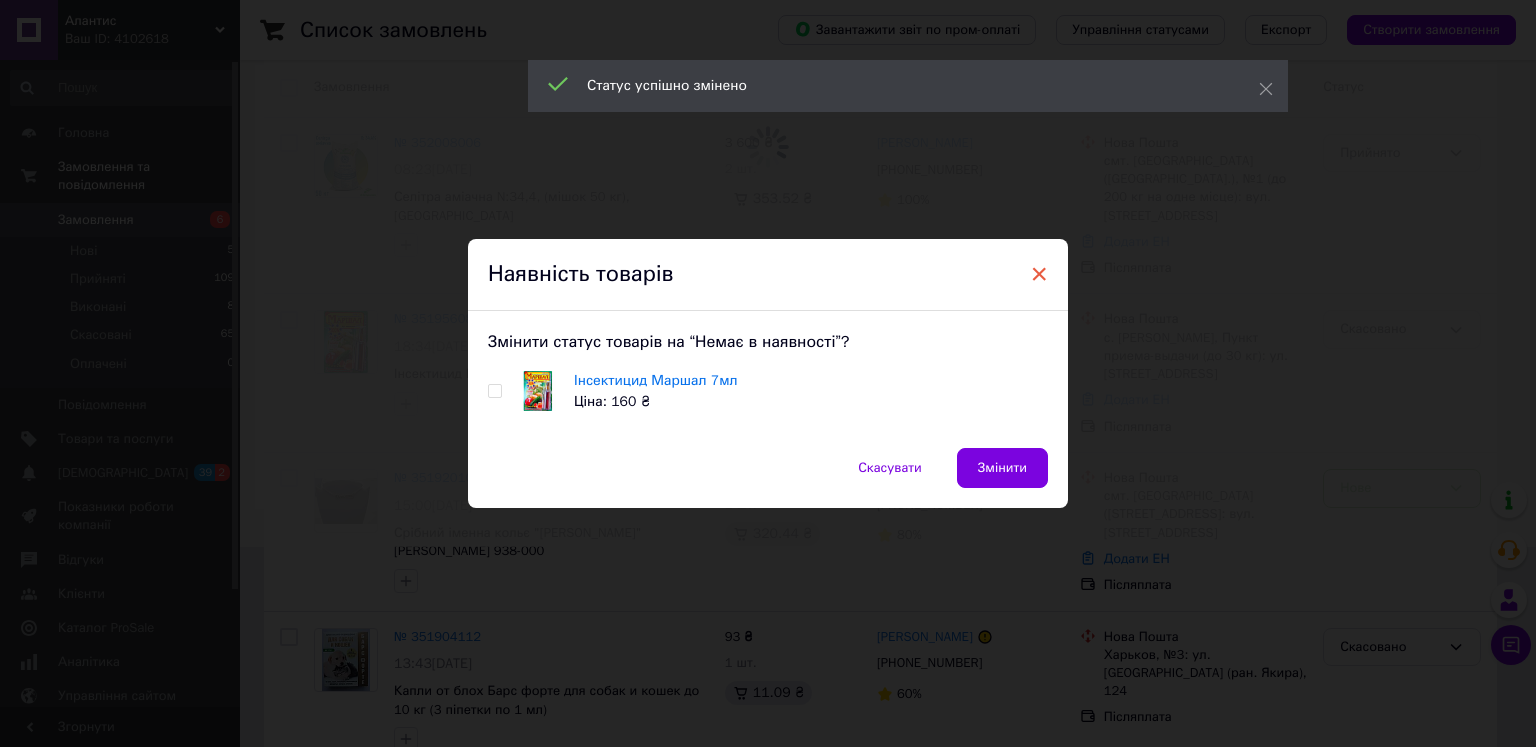 click on "×" at bounding box center (1039, 274) 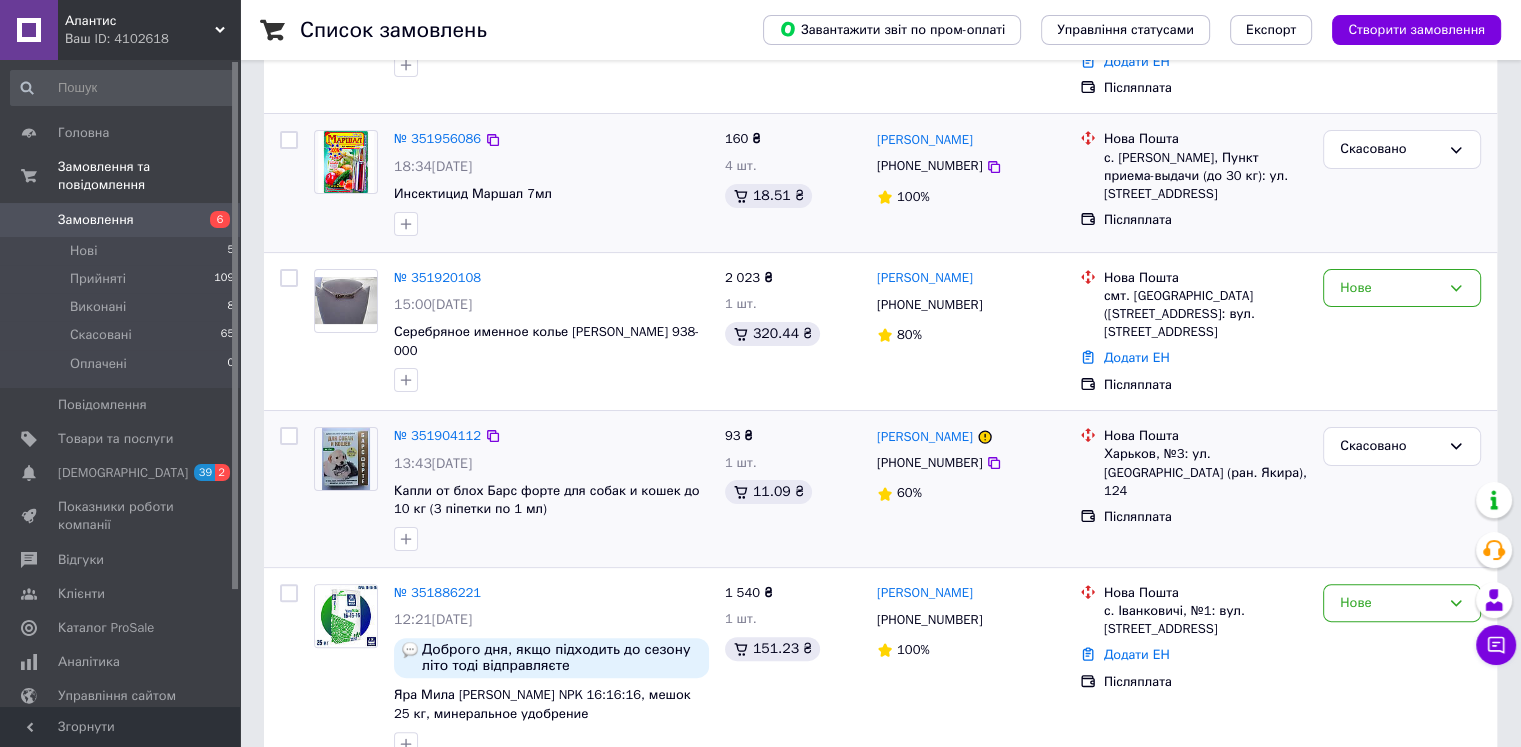 scroll, scrollTop: 500, scrollLeft: 0, axis: vertical 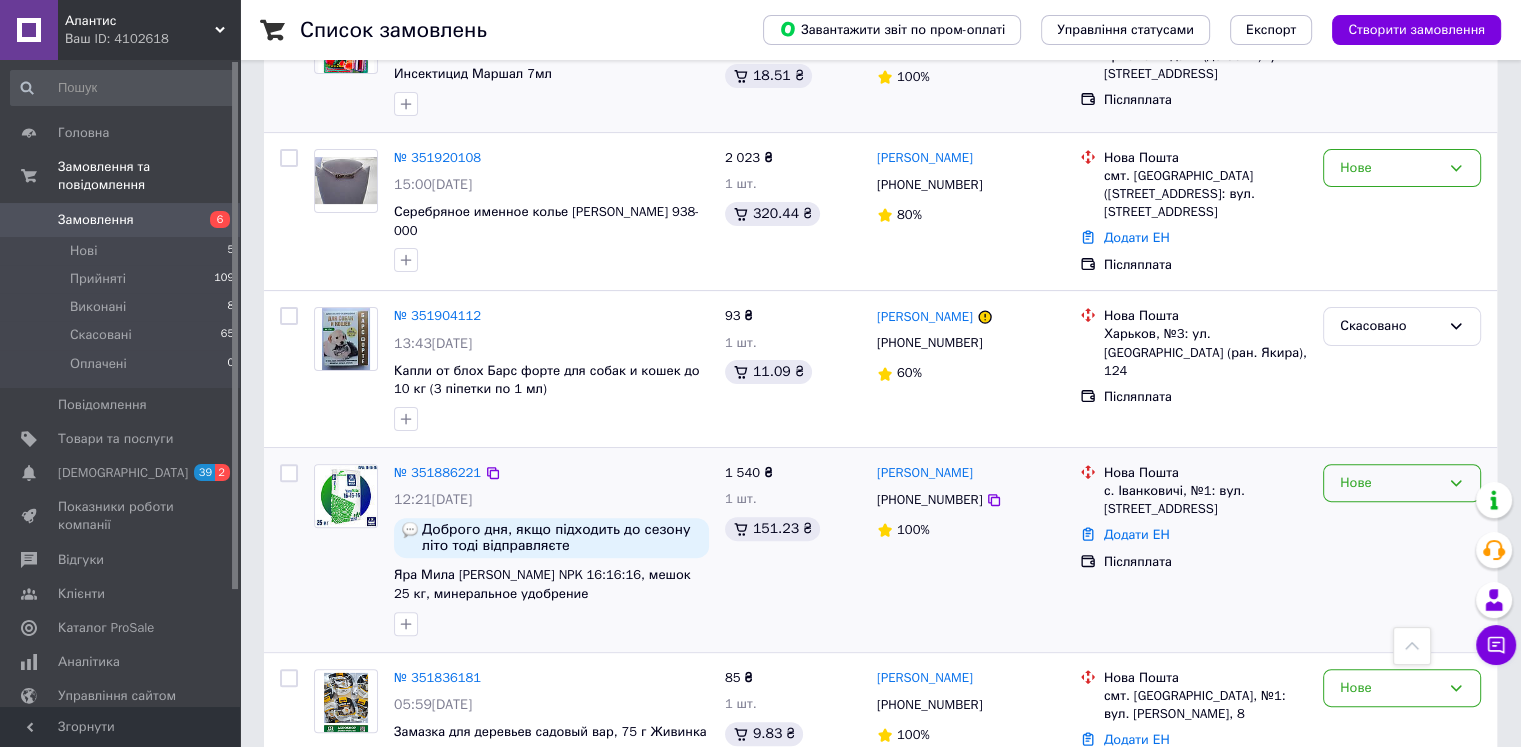 click on "Нове" at bounding box center (1390, 483) 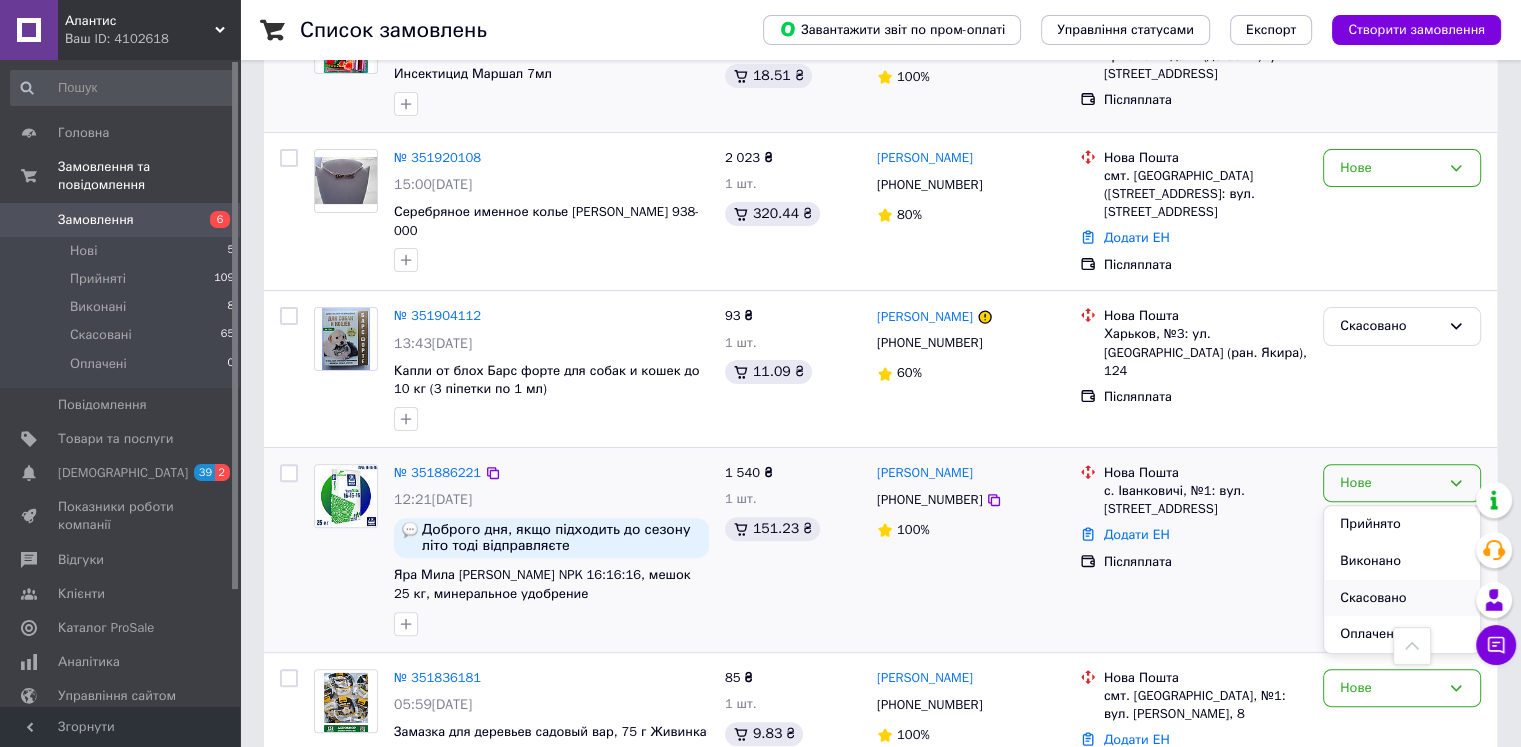 click on "Скасовано" at bounding box center [1402, 598] 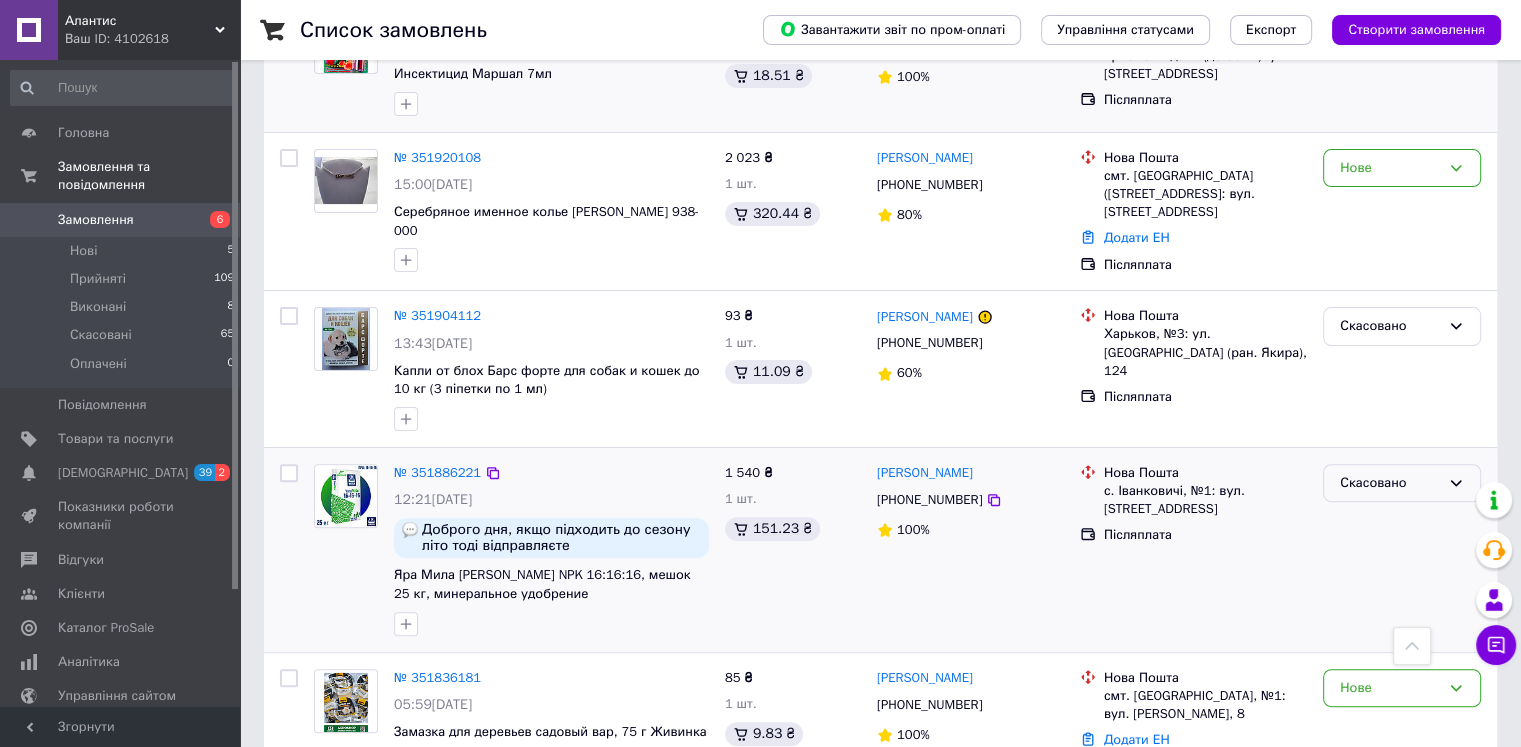 click on "Скасовано" at bounding box center [1390, 483] 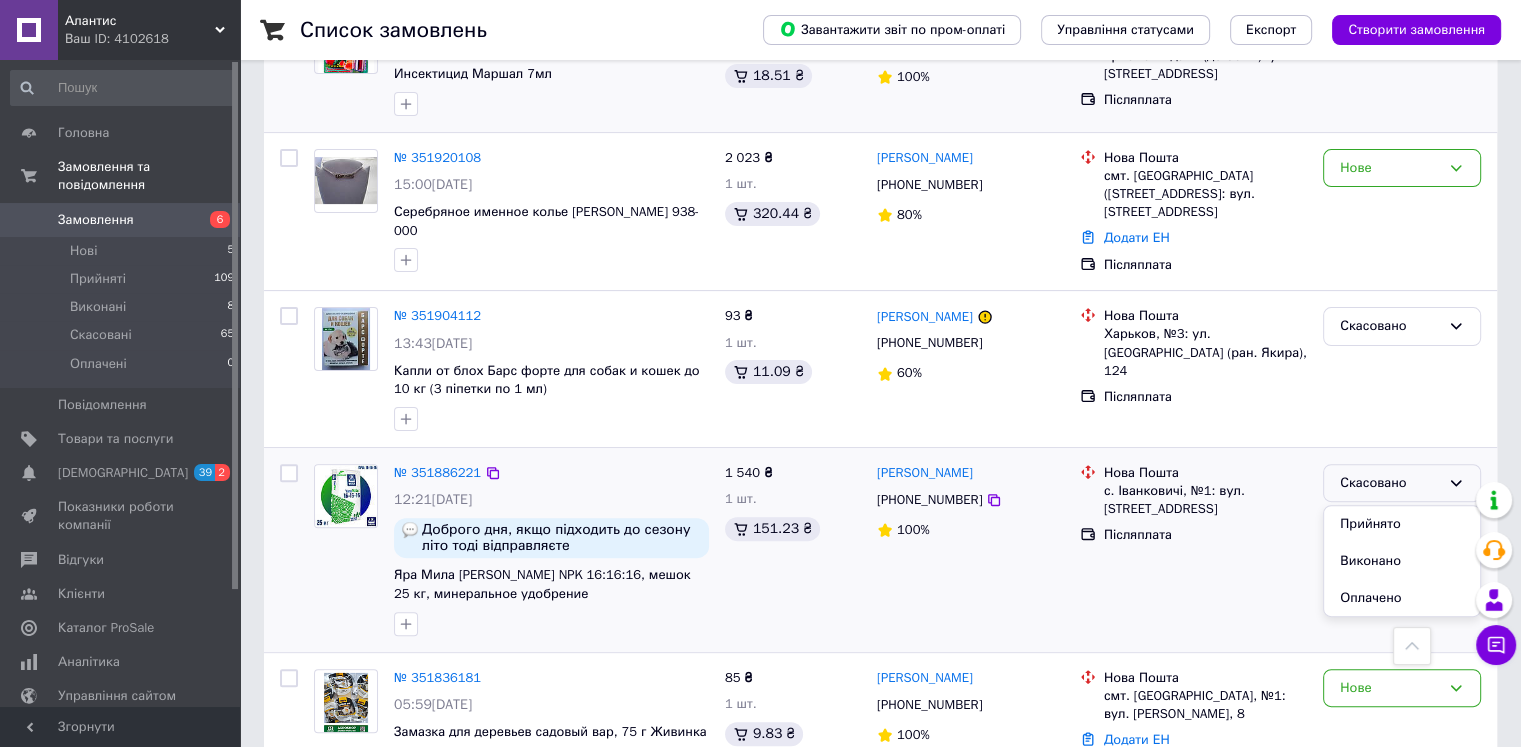 click on "Нова Пошта с. Іванковичі, №1: вул. Соборна, 100а Післяплата" at bounding box center [1193, 550] 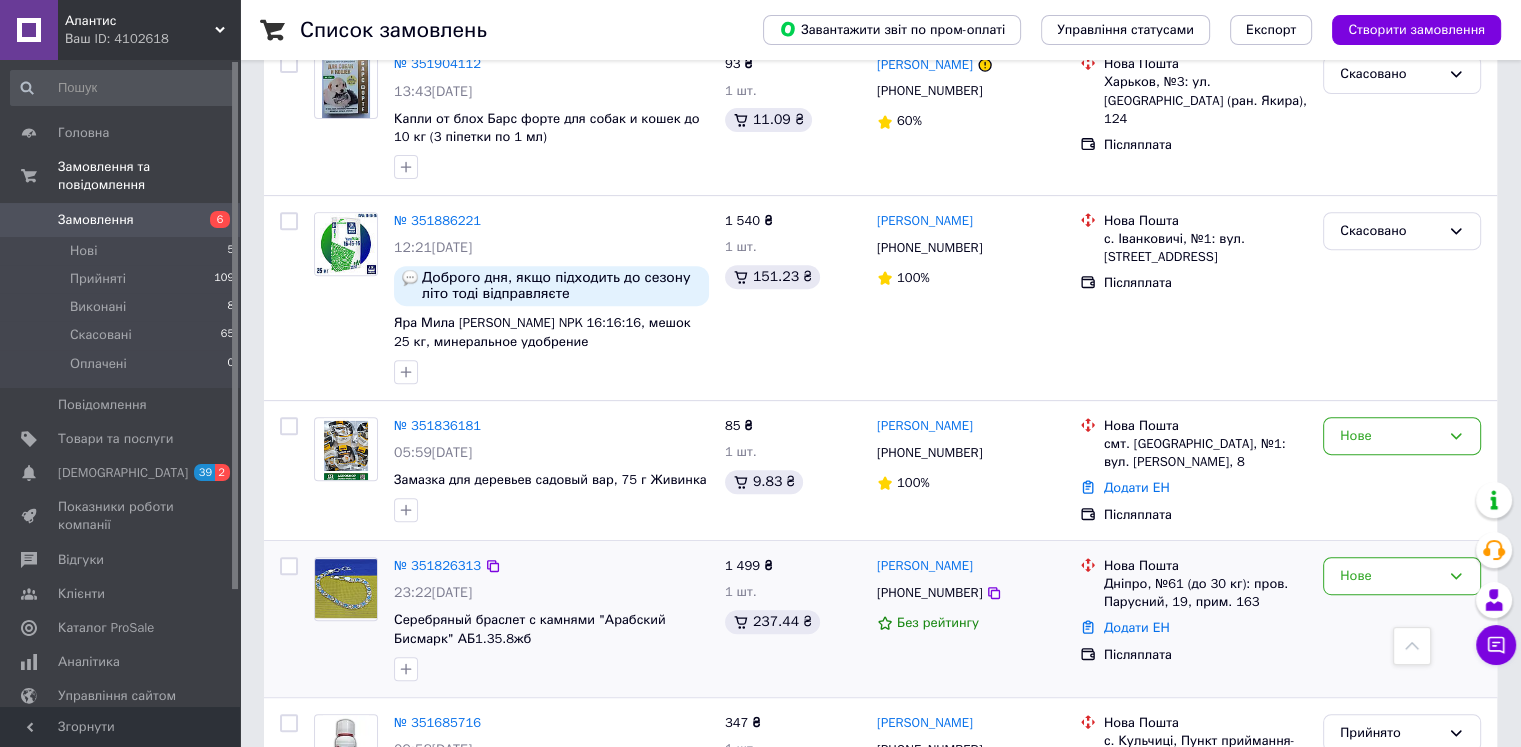 scroll, scrollTop: 800, scrollLeft: 0, axis: vertical 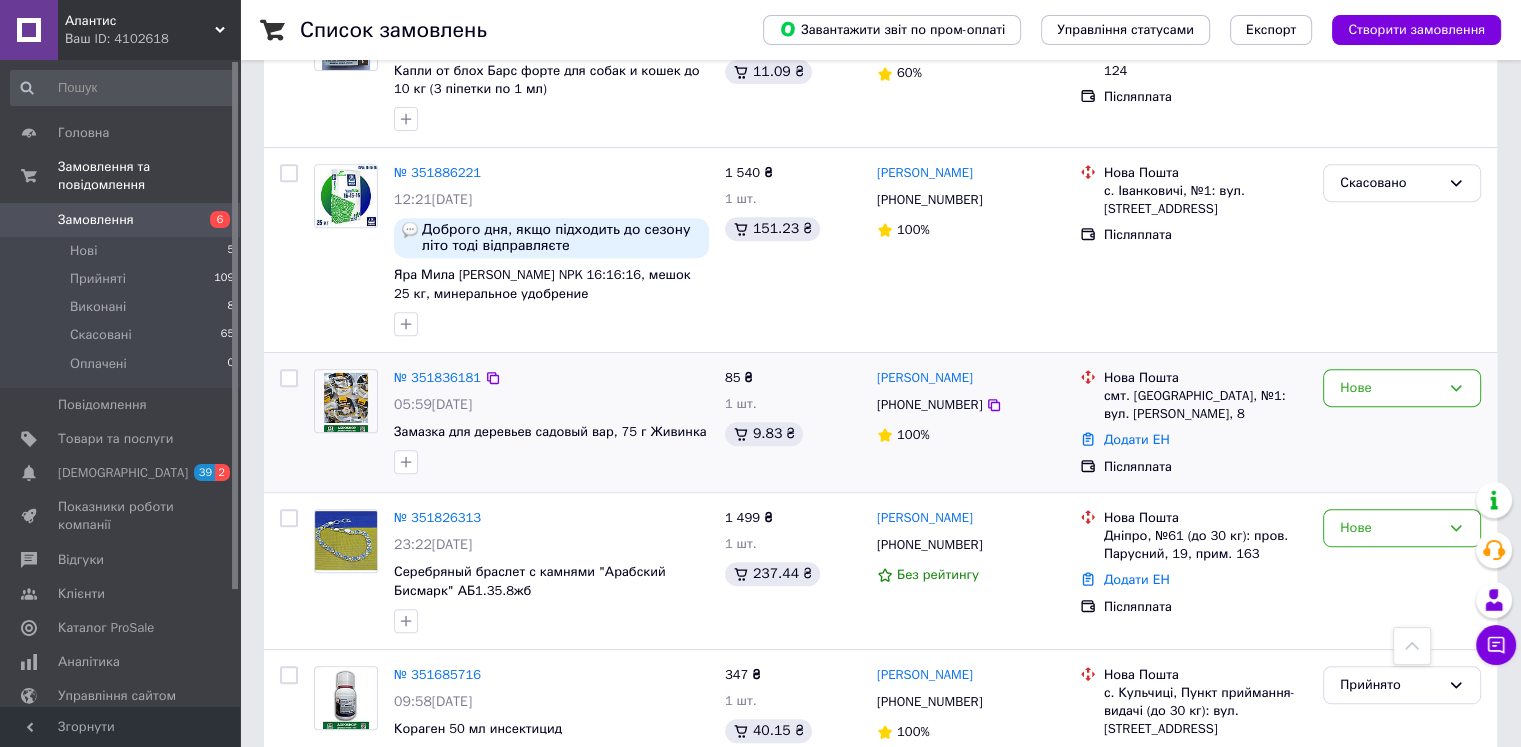 click on "№ 351836181" at bounding box center [437, 378] 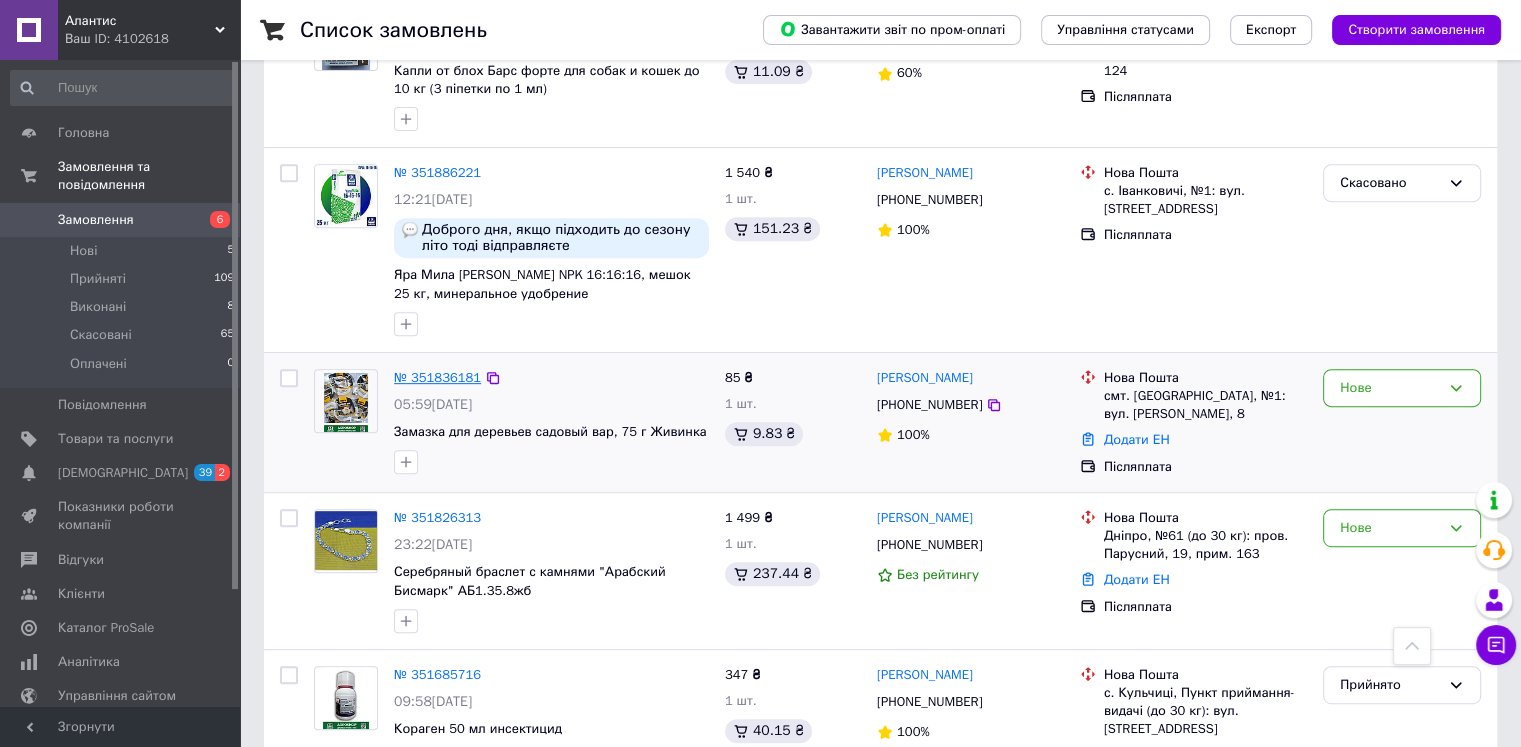 click on "№ 351836181" at bounding box center (437, 377) 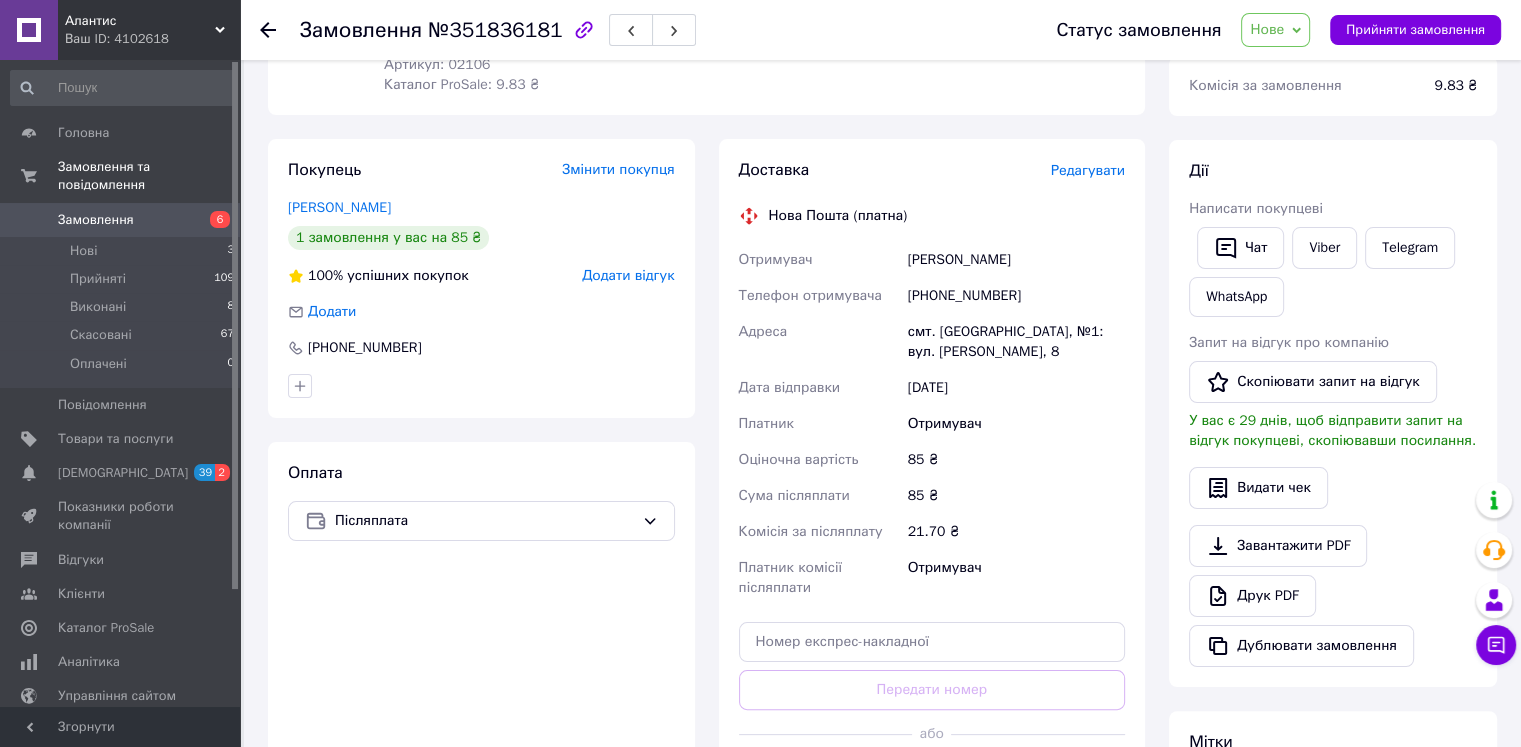 scroll, scrollTop: 0, scrollLeft: 0, axis: both 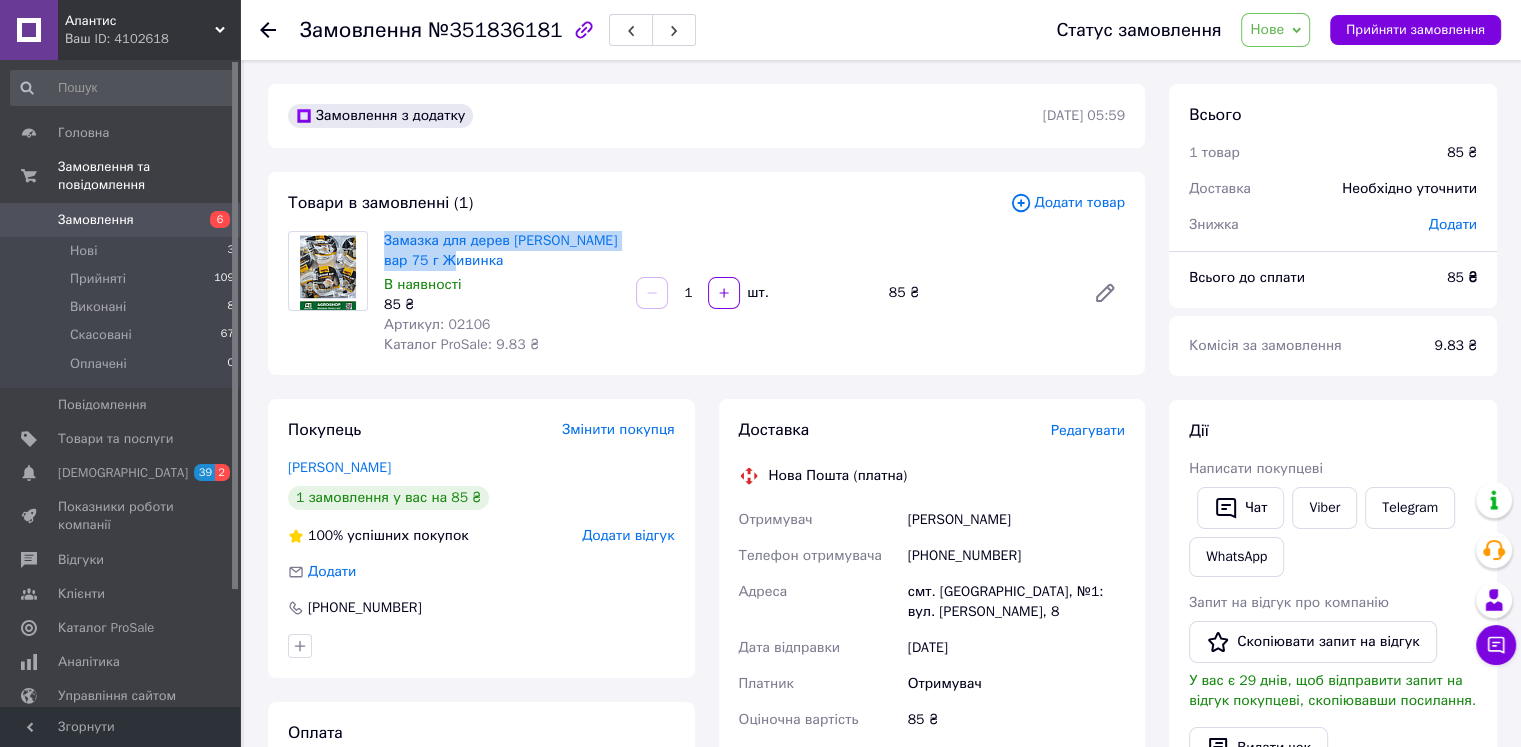 drag, startPoint x: 455, startPoint y: 262, endPoint x: 383, endPoint y: 237, distance: 76.2168 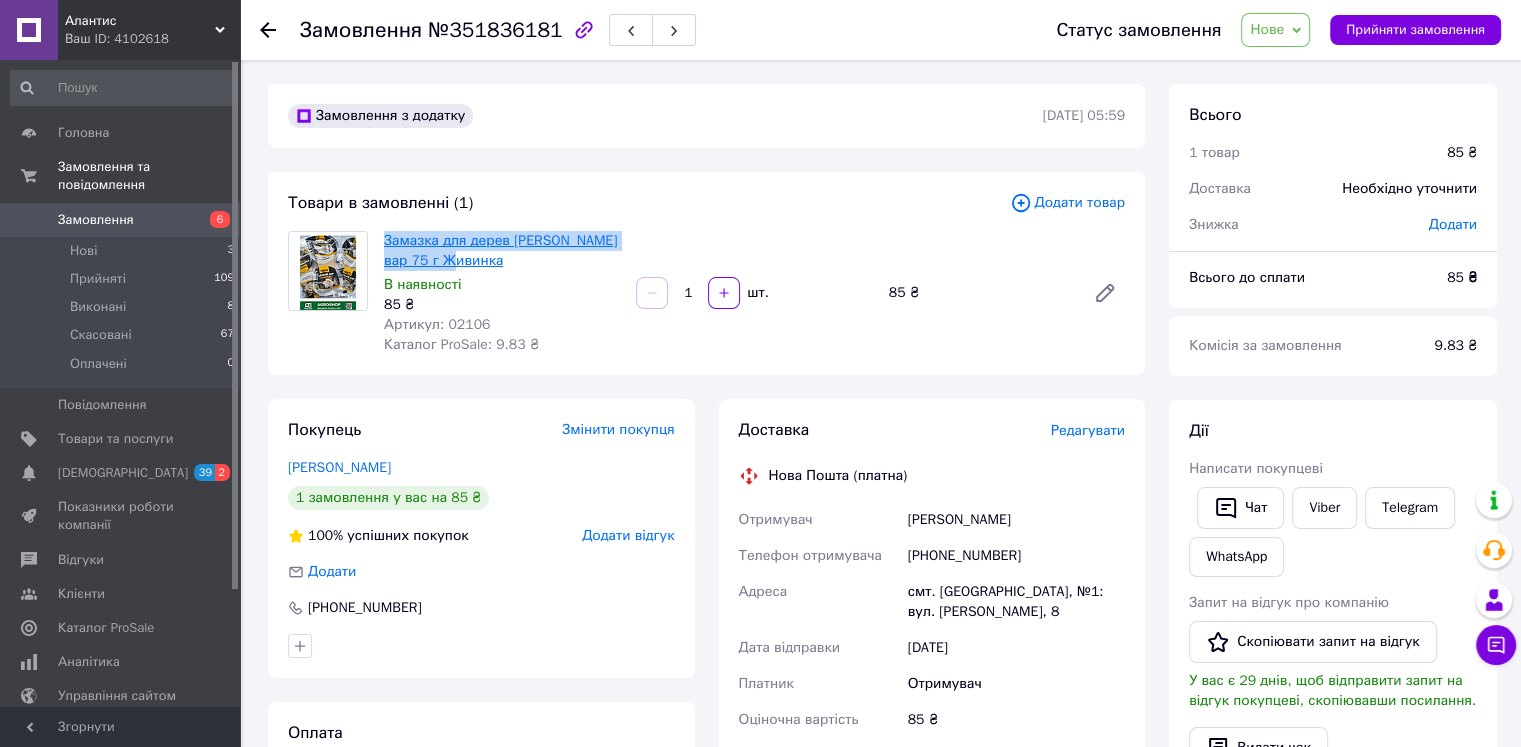 copy on "Замазка для дерев [PERSON_NAME] вар 75 г Живинка" 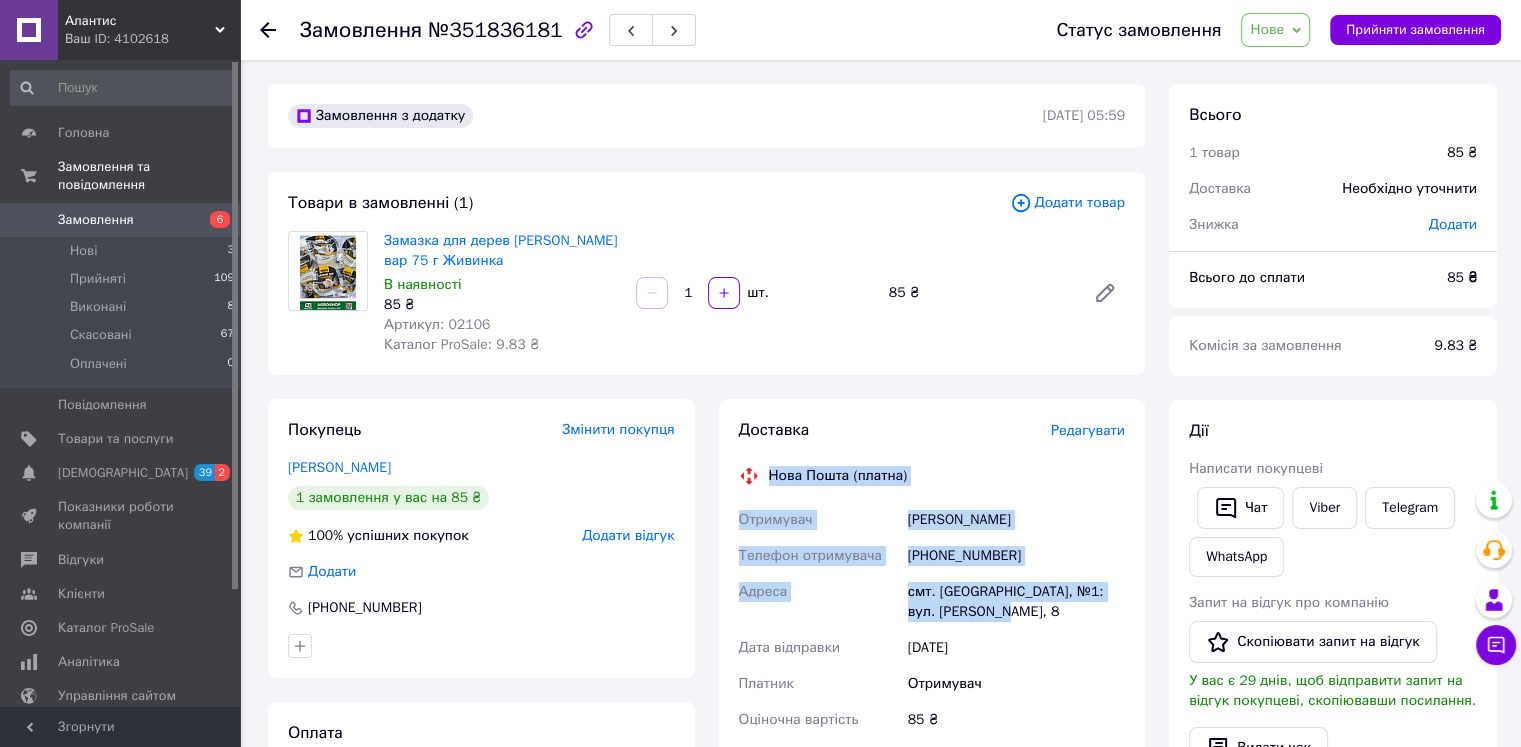 drag, startPoint x: 768, startPoint y: 470, endPoint x: 998, endPoint y: 623, distance: 276.24084 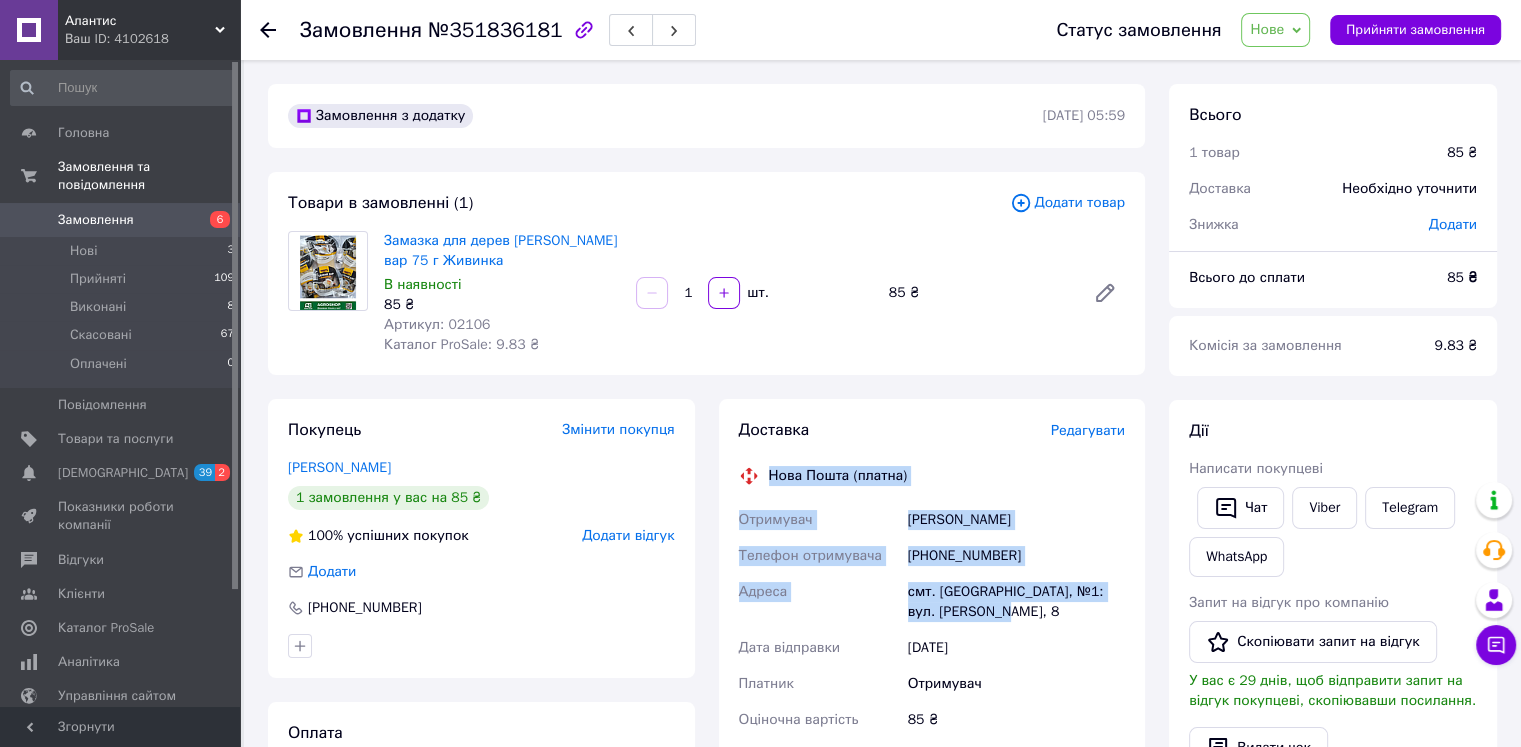 copy on "Нова Пошта (платна) Отримувач Беник Володимир Телефон отримувача +380687643032 Адреса смт. Більшівці, №1: вул. Вічевий Майдан, 8" 